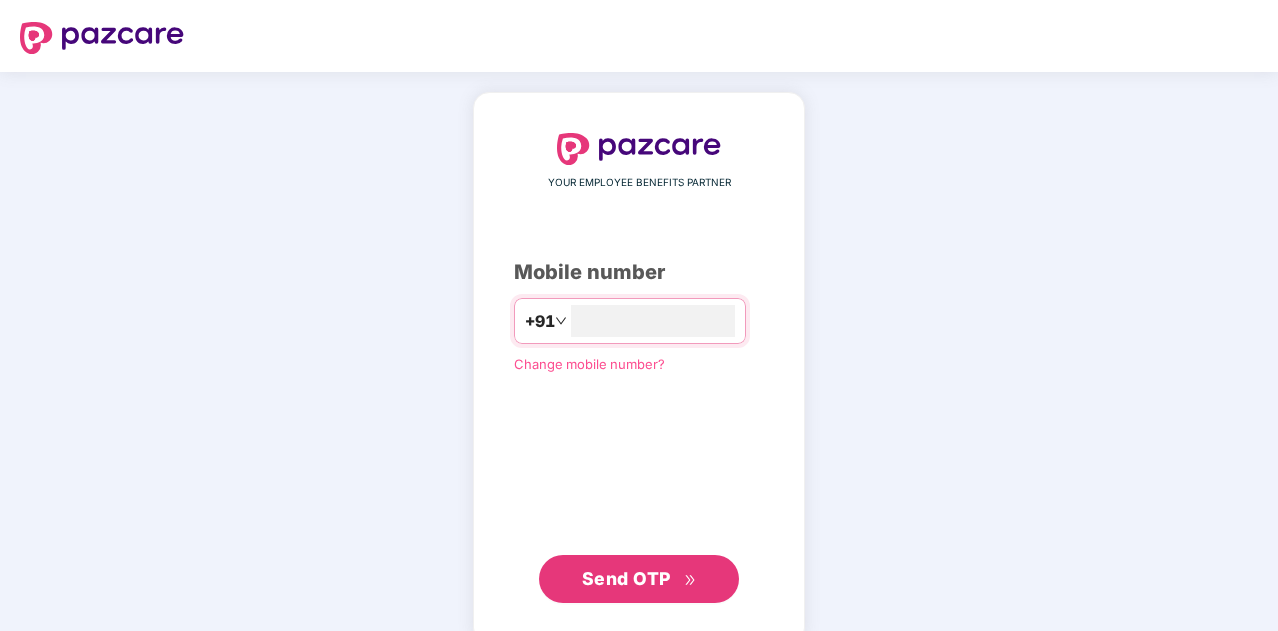 scroll, scrollTop: 0, scrollLeft: 0, axis: both 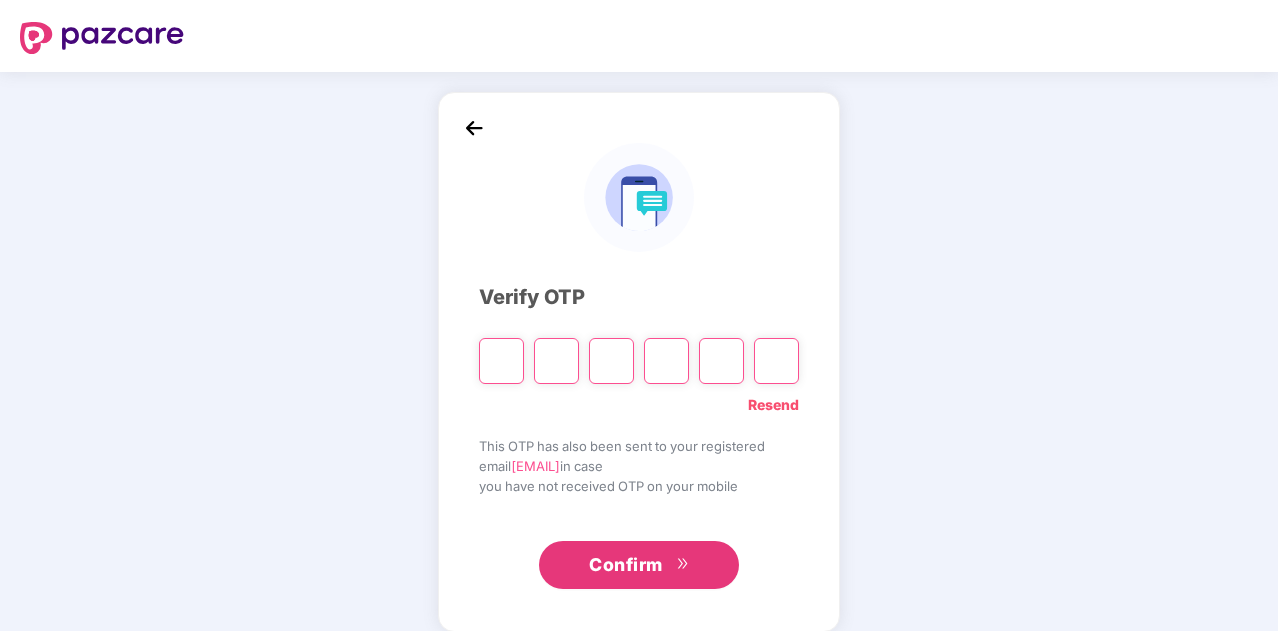 type on "*" 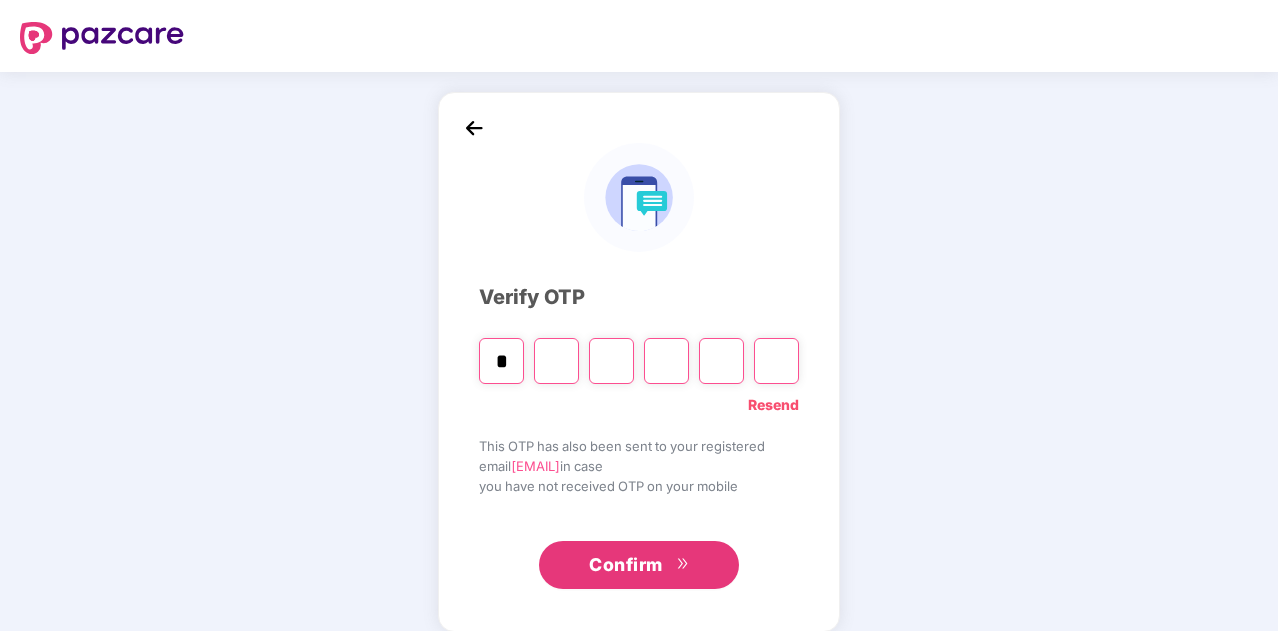 type on "*" 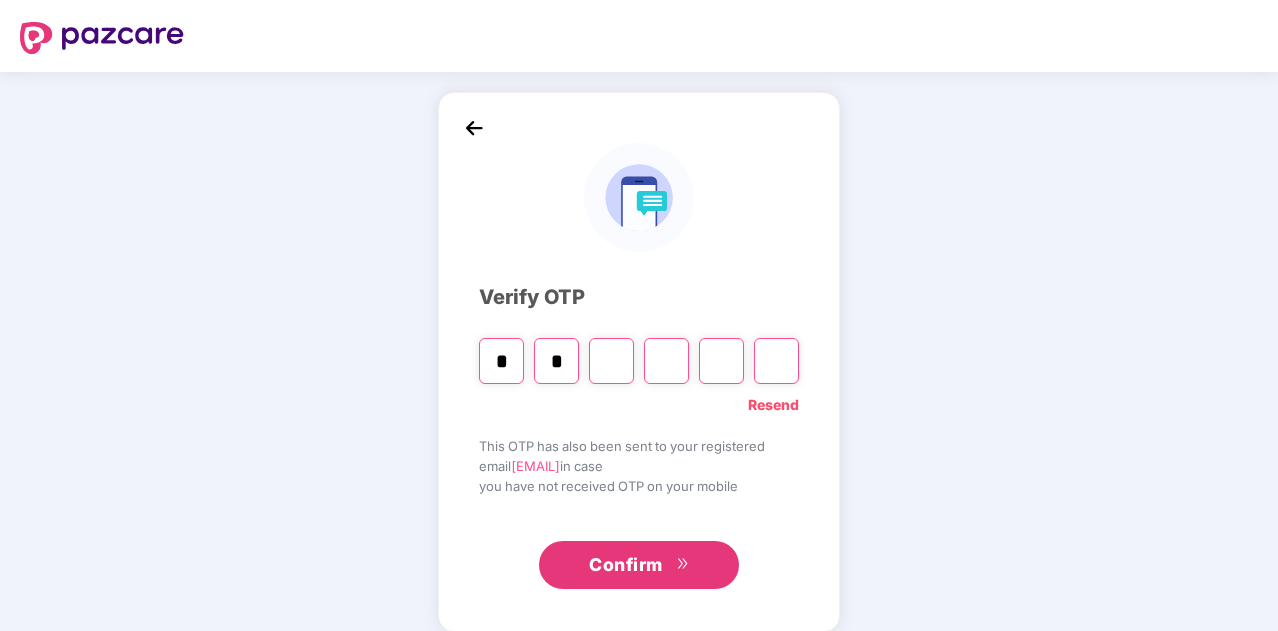 type on "*" 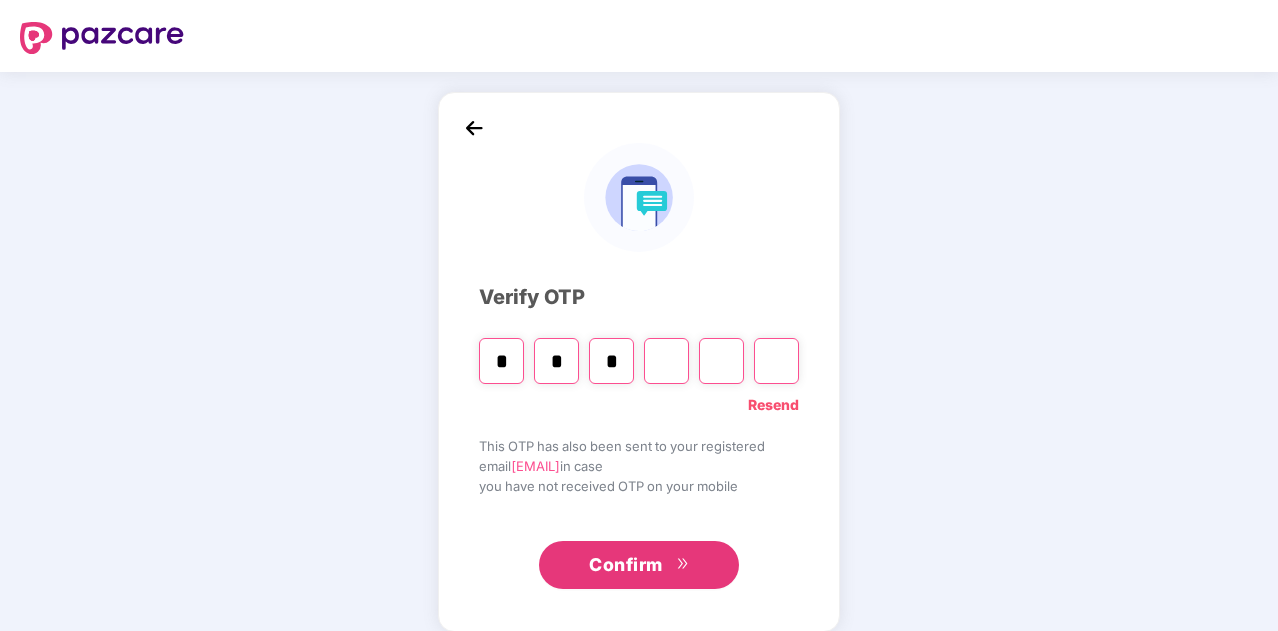 type on "*" 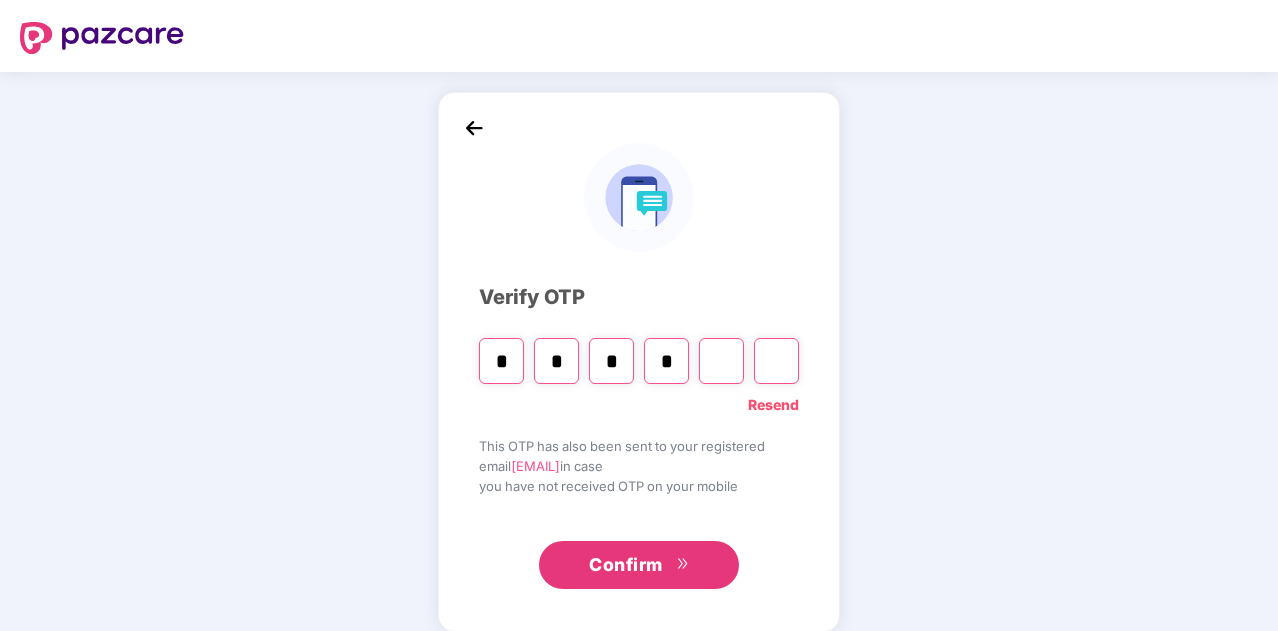 type on "*" 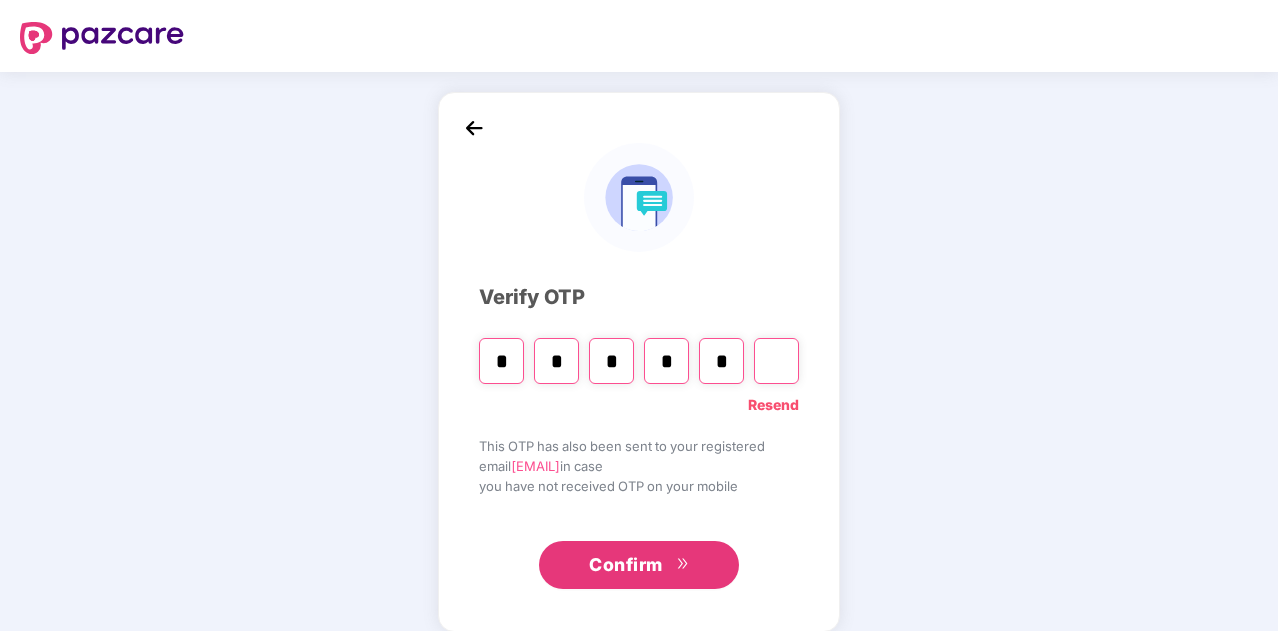 type on "*" 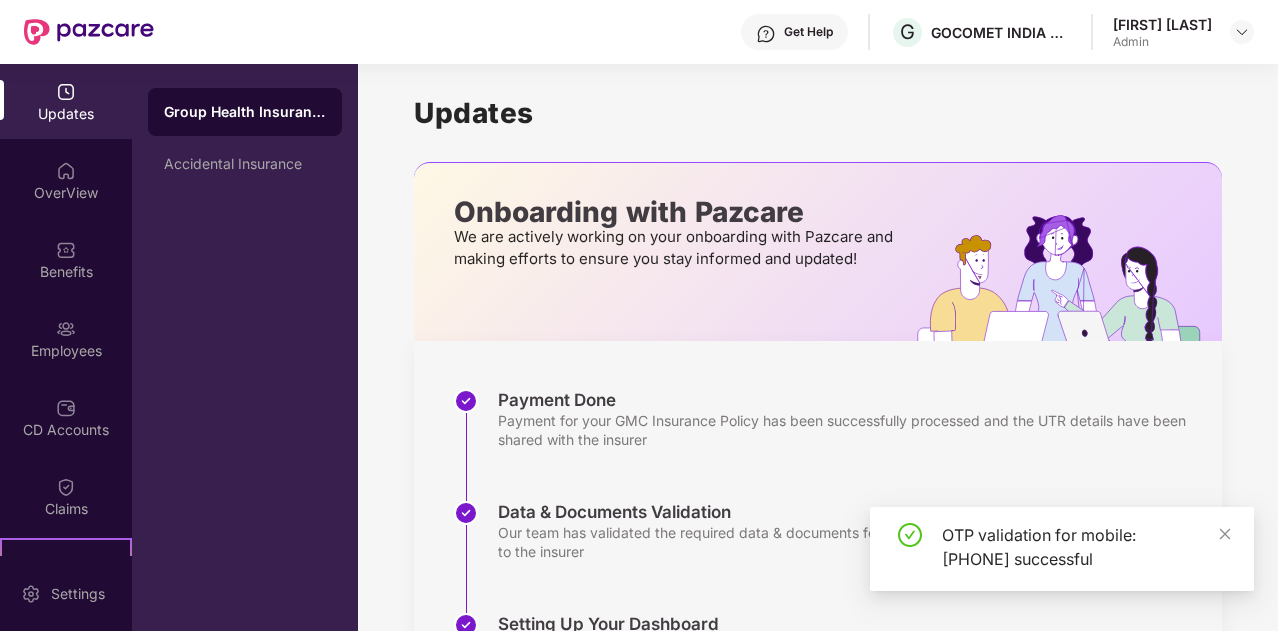 click on "OTP validation for mobile: [PHONE] successful" at bounding box center (1062, 549) 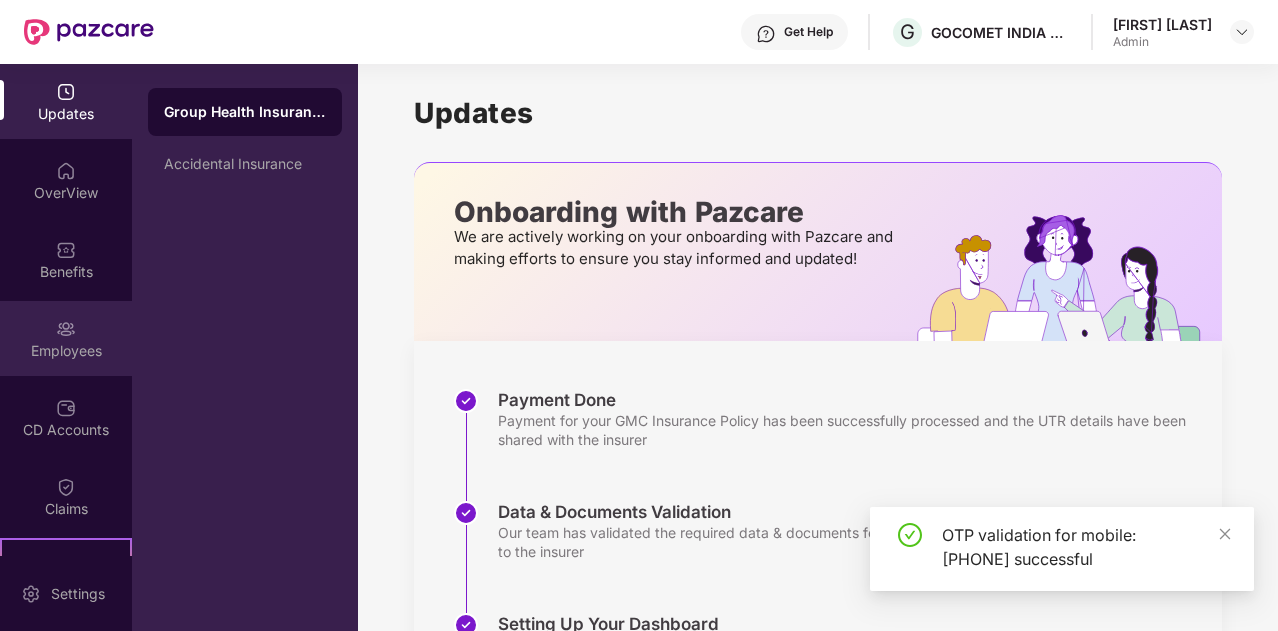 click on "Employees" at bounding box center [66, 351] 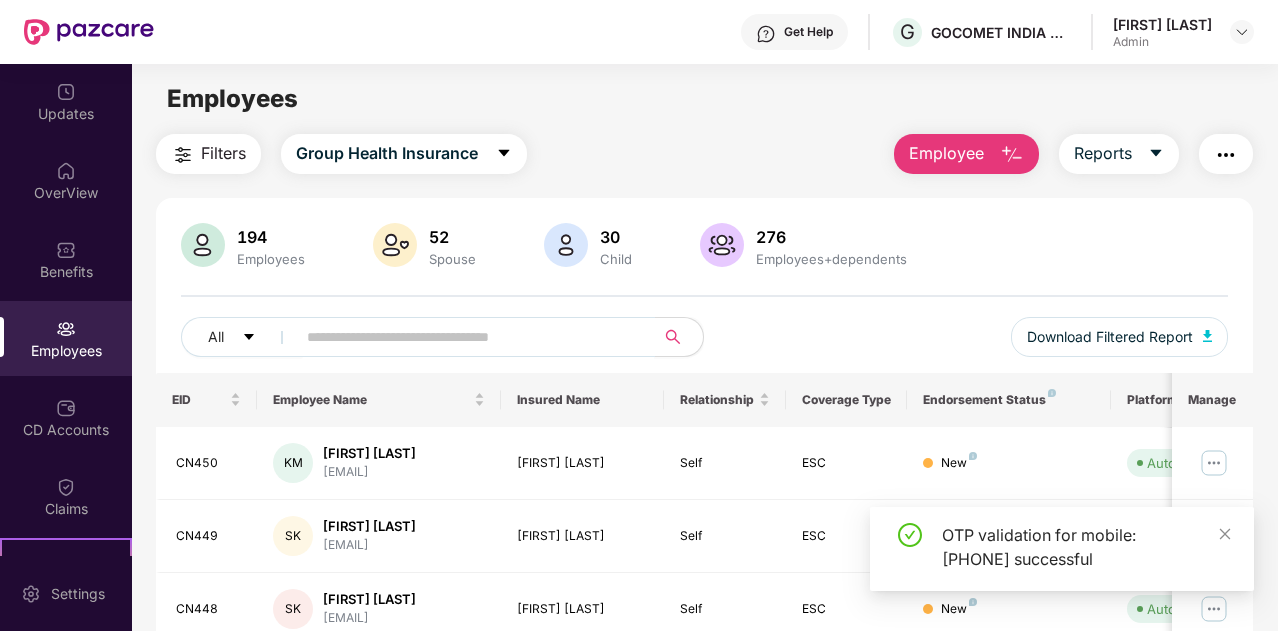 click at bounding box center [469, 337] 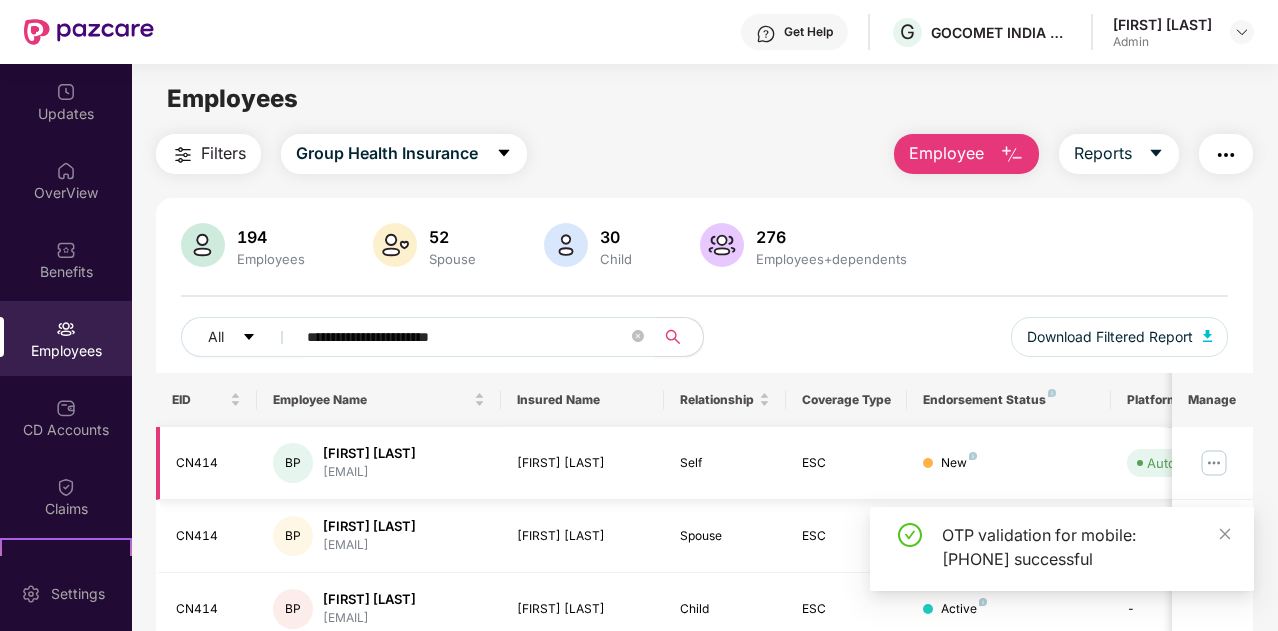 scroll, scrollTop: 157, scrollLeft: 0, axis: vertical 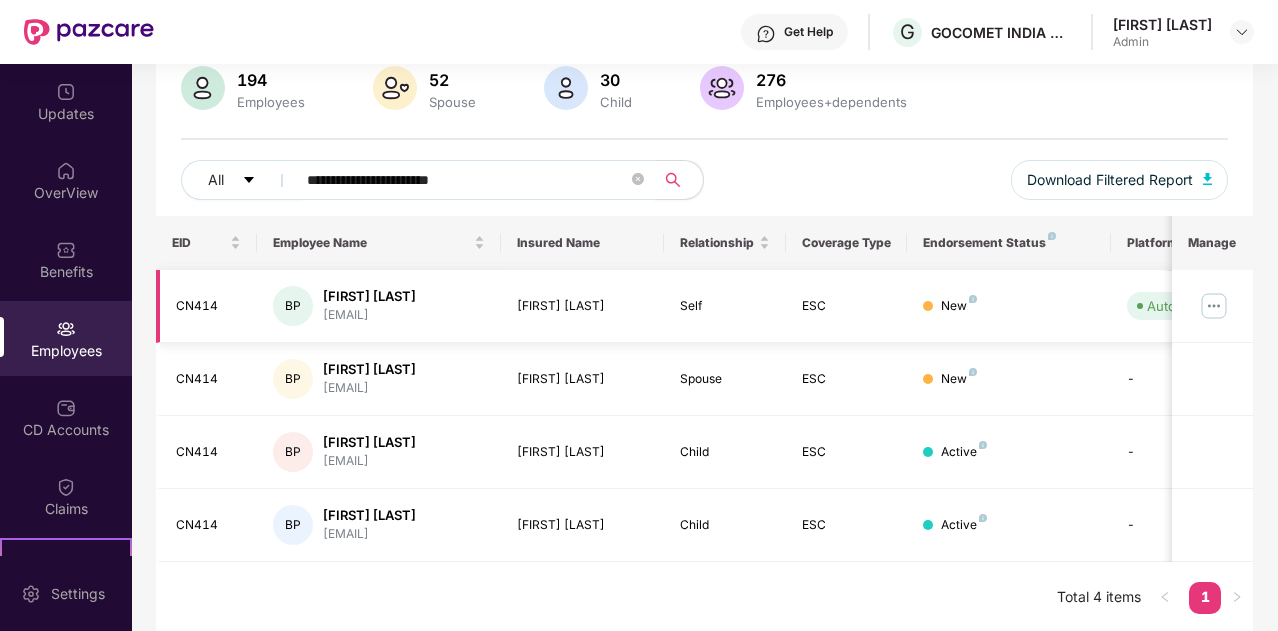 type on "**********" 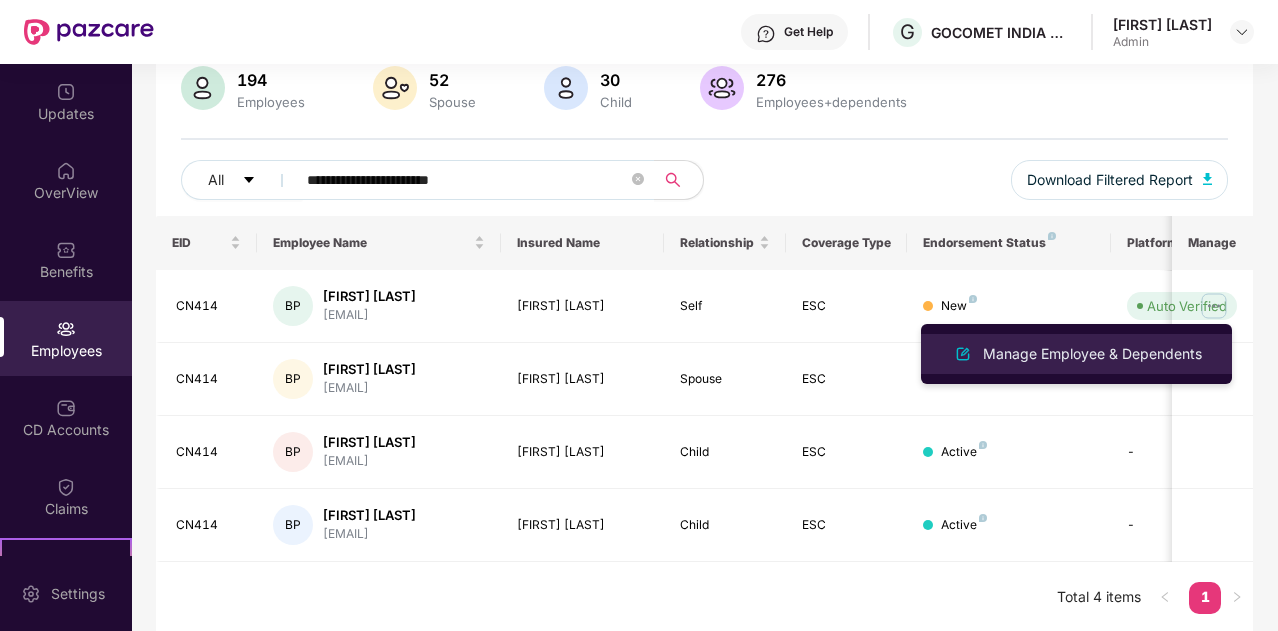 click on "Manage Employee & Dependents" at bounding box center (1092, 354) 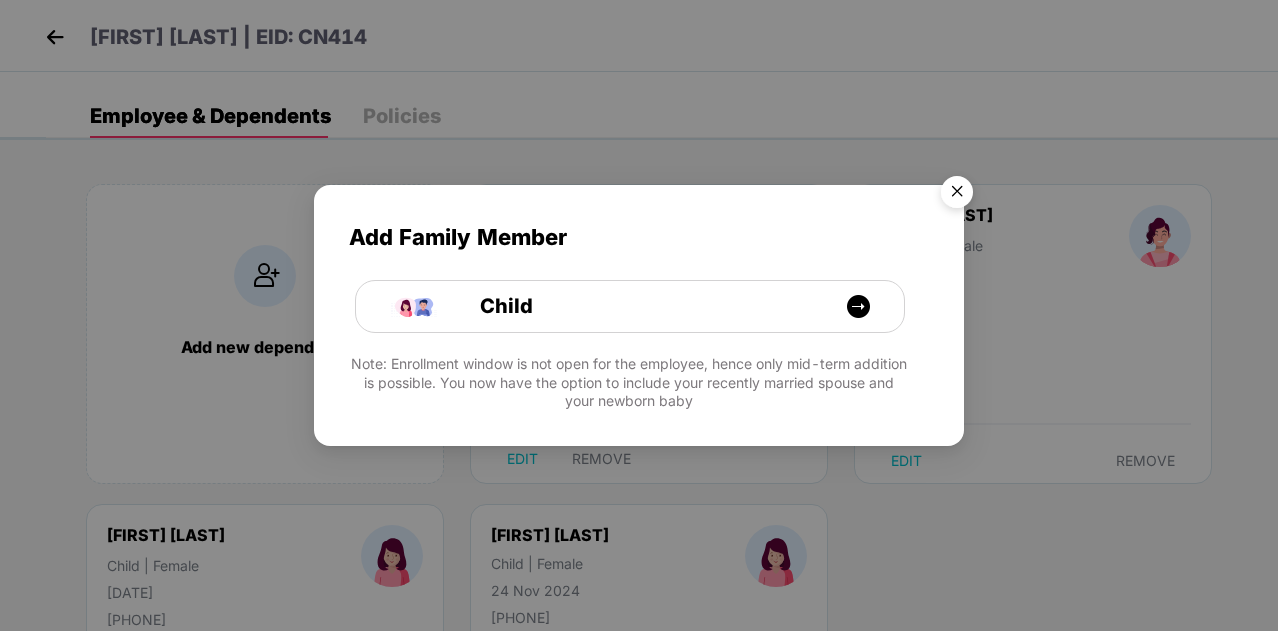 click at bounding box center (957, 195) 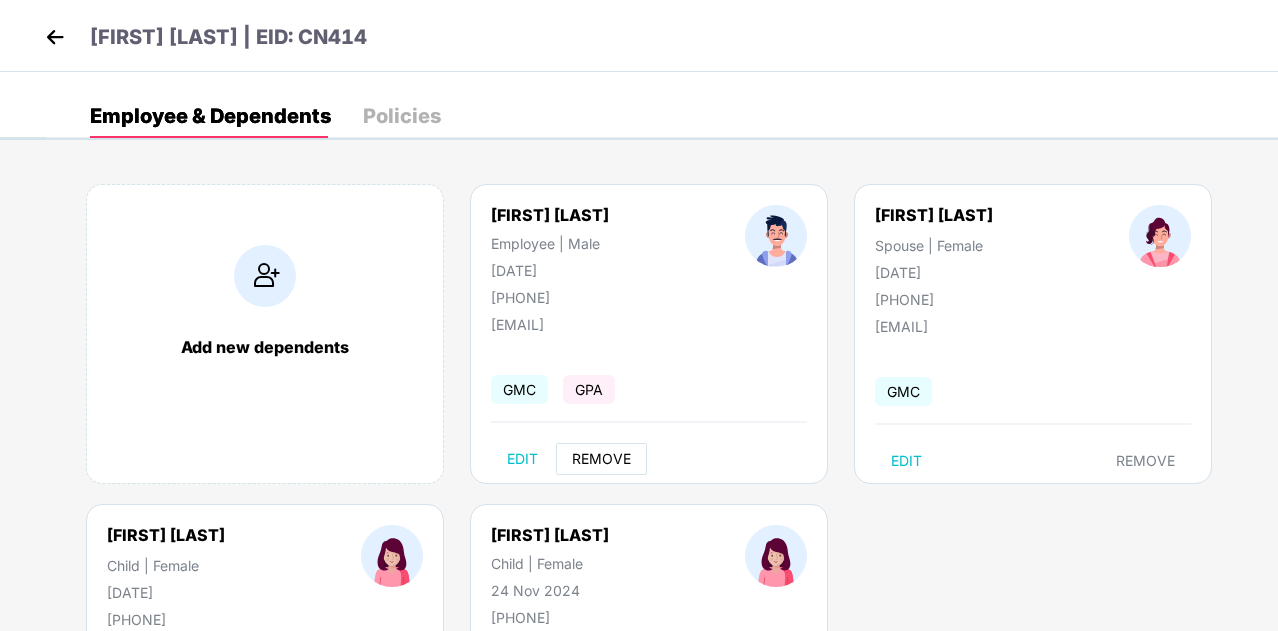 click on "REMOVE" at bounding box center (601, 459) 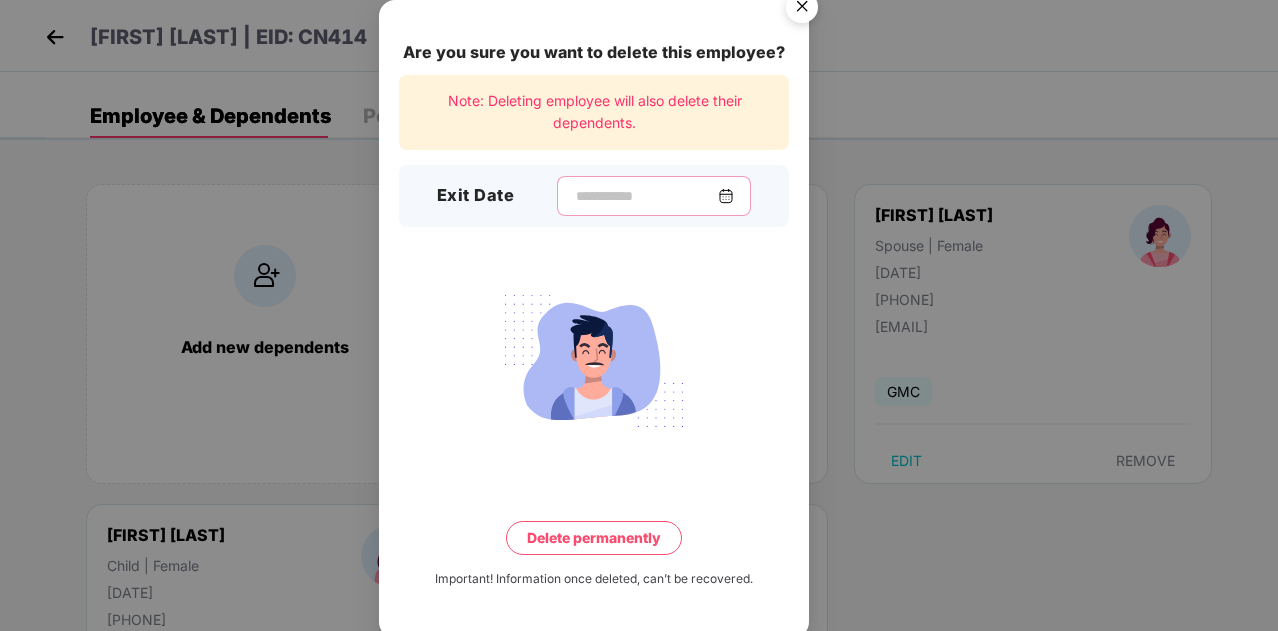 click at bounding box center (646, 196) 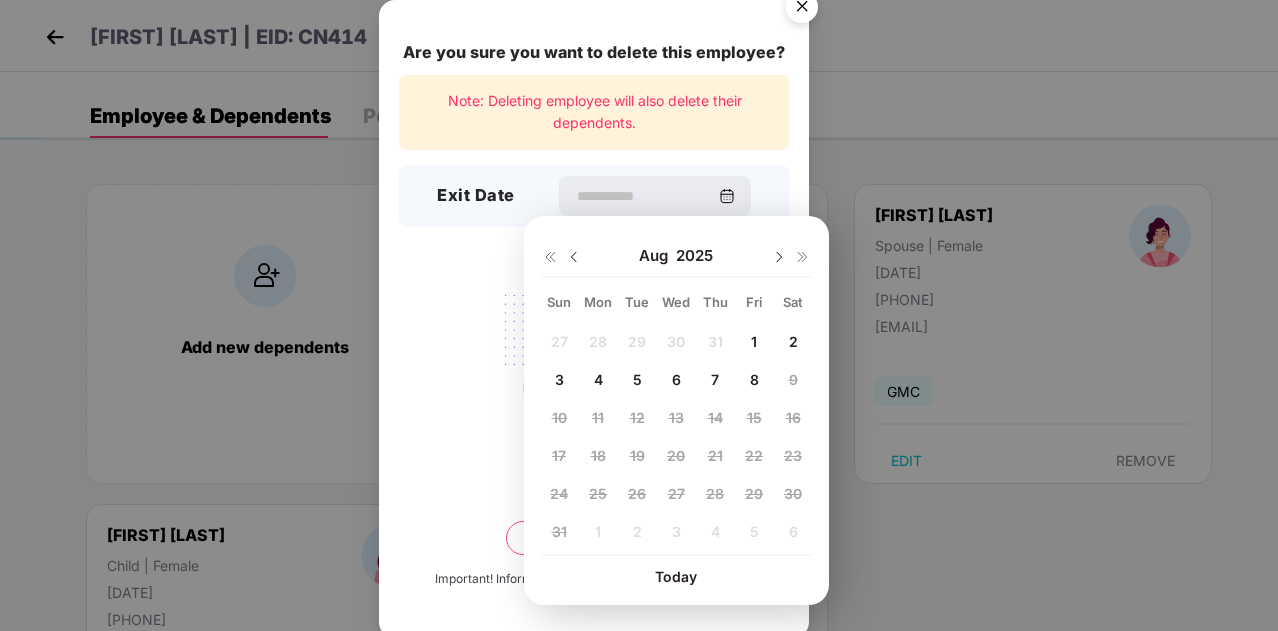 click on "8" at bounding box center [754, 379] 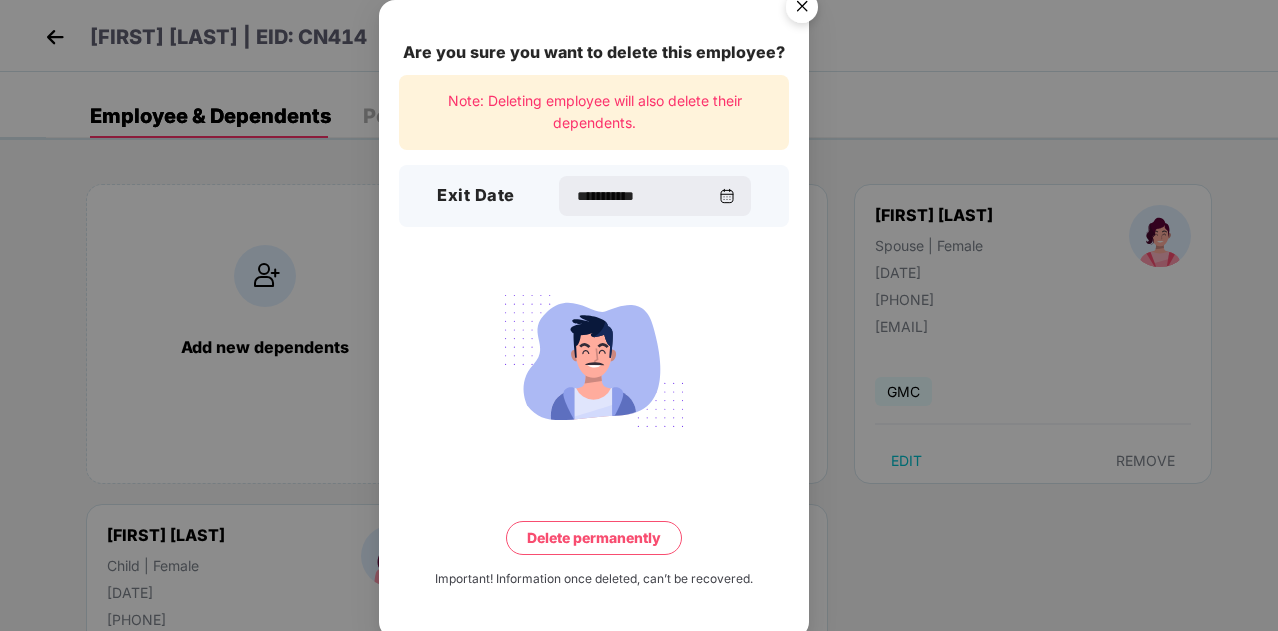 type on "**********" 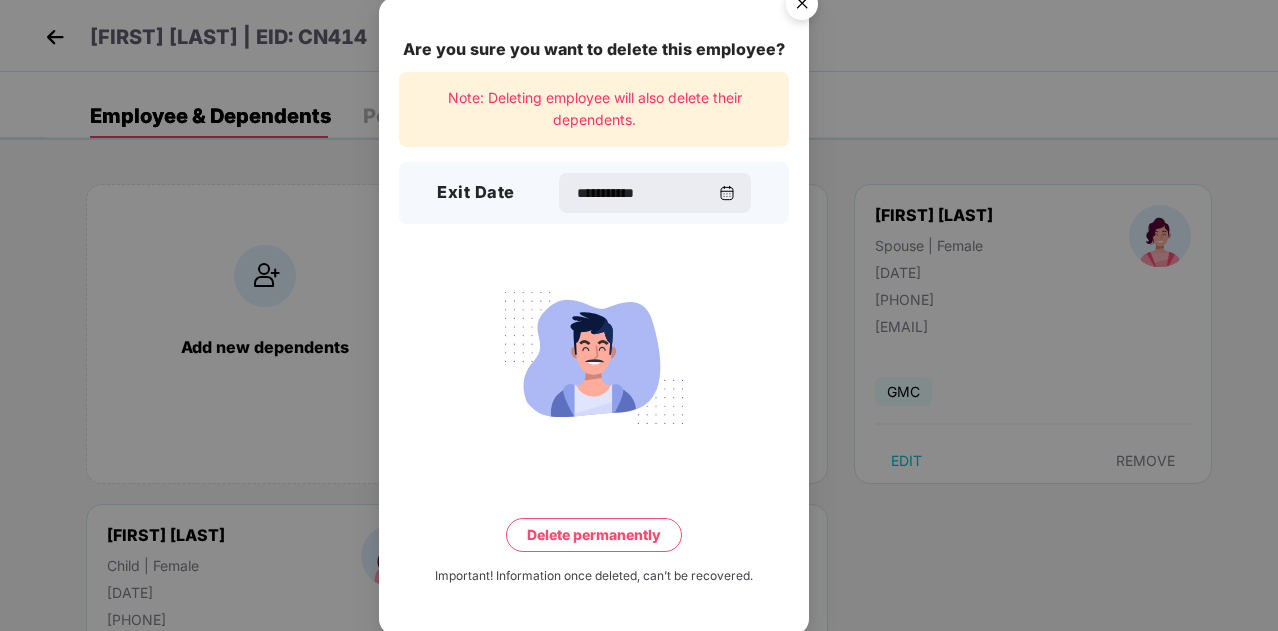 scroll, scrollTop: 6, scrollLeft: 0, axis: vertical 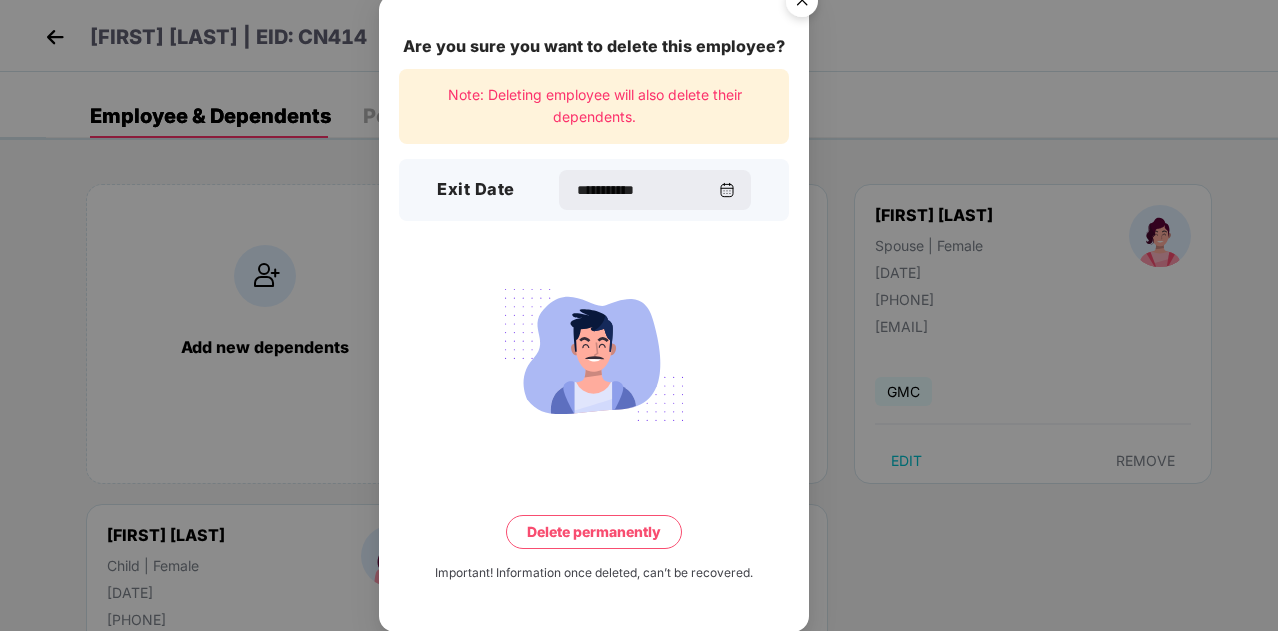 click on "Delete permanently" at bounding box center (594, 532) 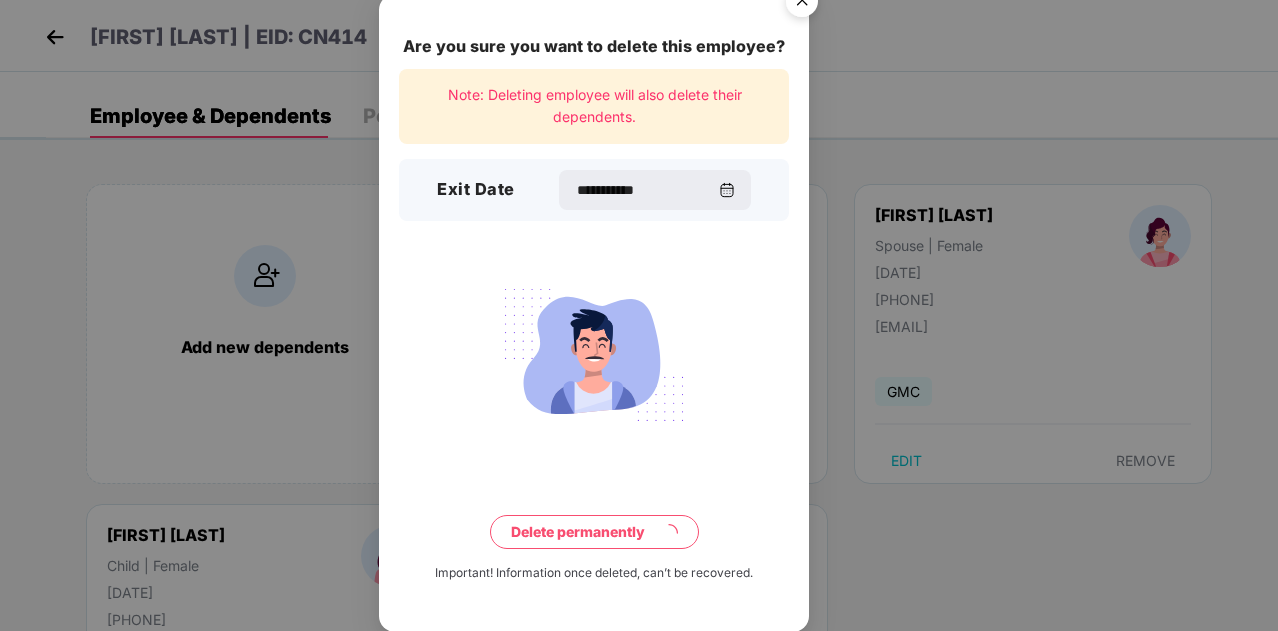 scroll, scrollTop: 0, scrollLeft: 0, axis: both 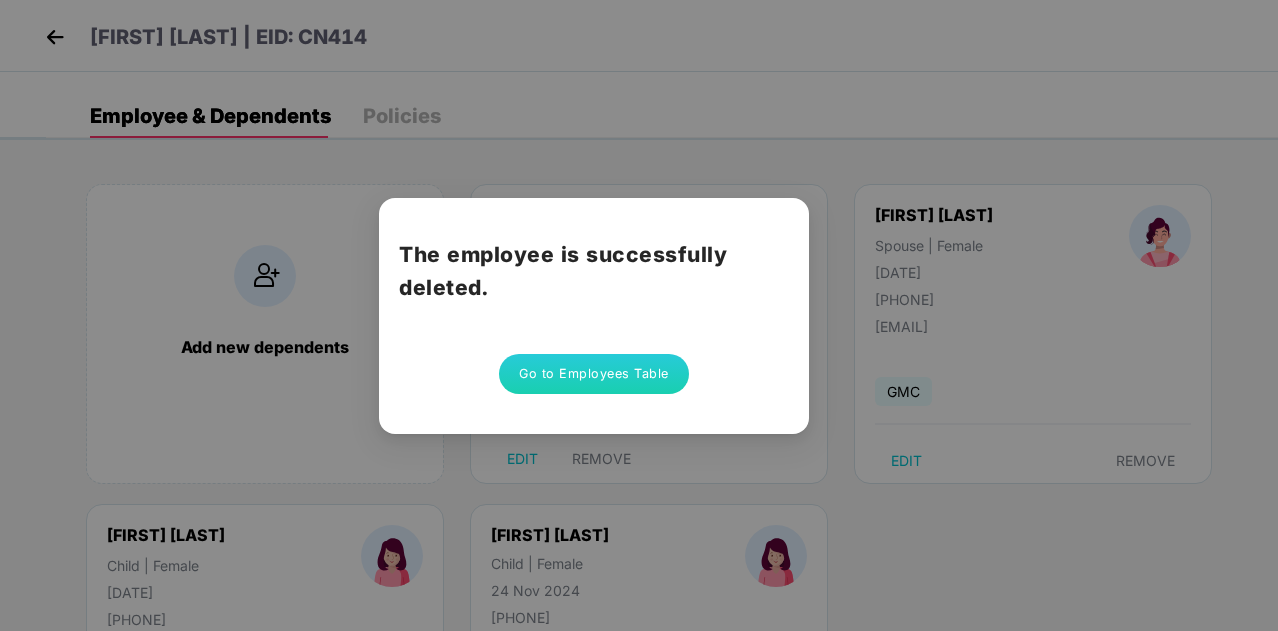 click on "Go to Employees Table" at bounding box center (594, 374) 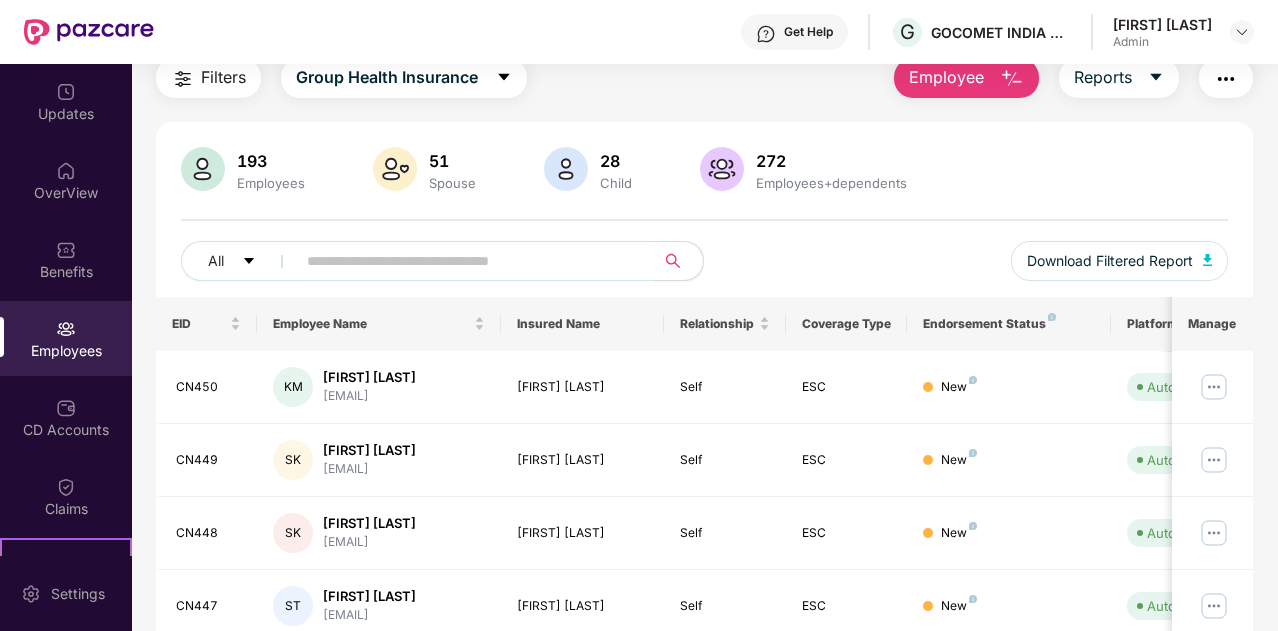 scroll, scrollTop: 0, scrollLeft: 0, axis: both 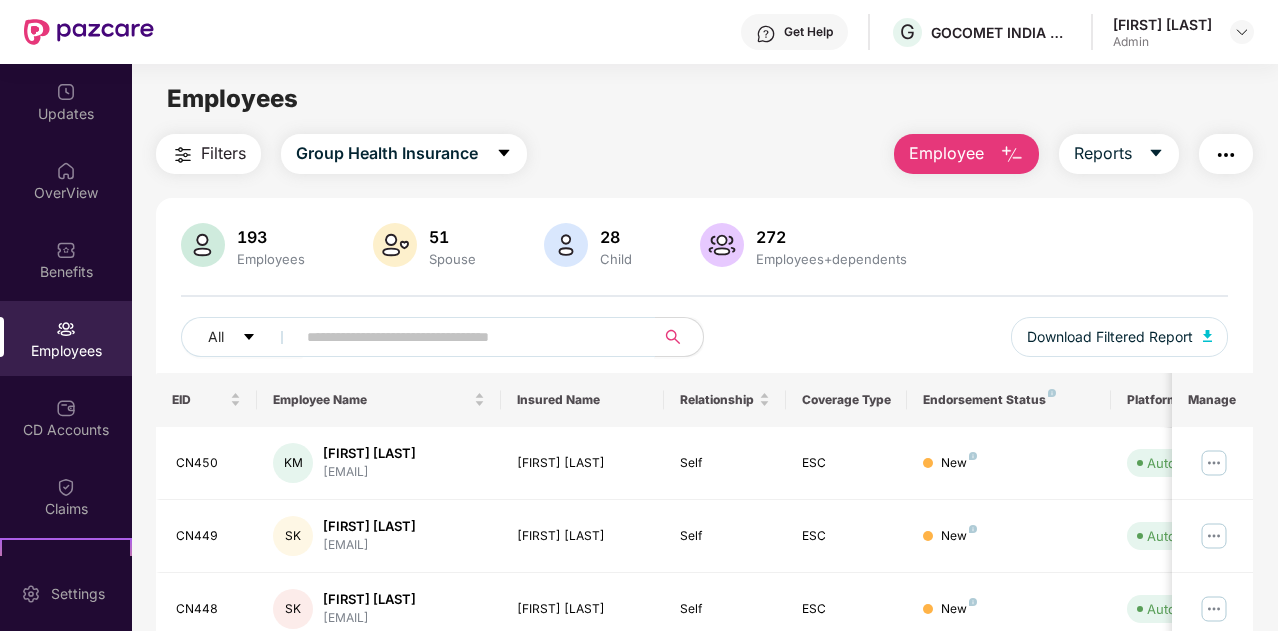 drag, startPoint x: 321, startPoint y: 336, endPoint x: 320, endPoint y: 348, distance: 12.0415945 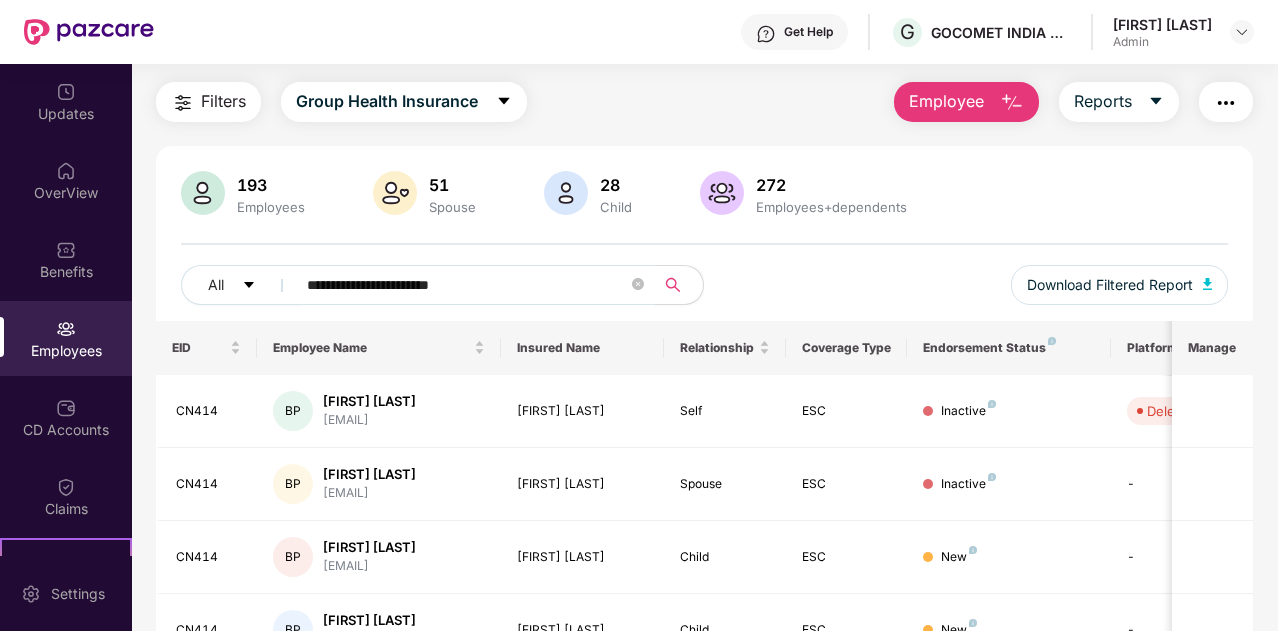scroll, scrollTop: 0, scrollLeft: 0, axis: both 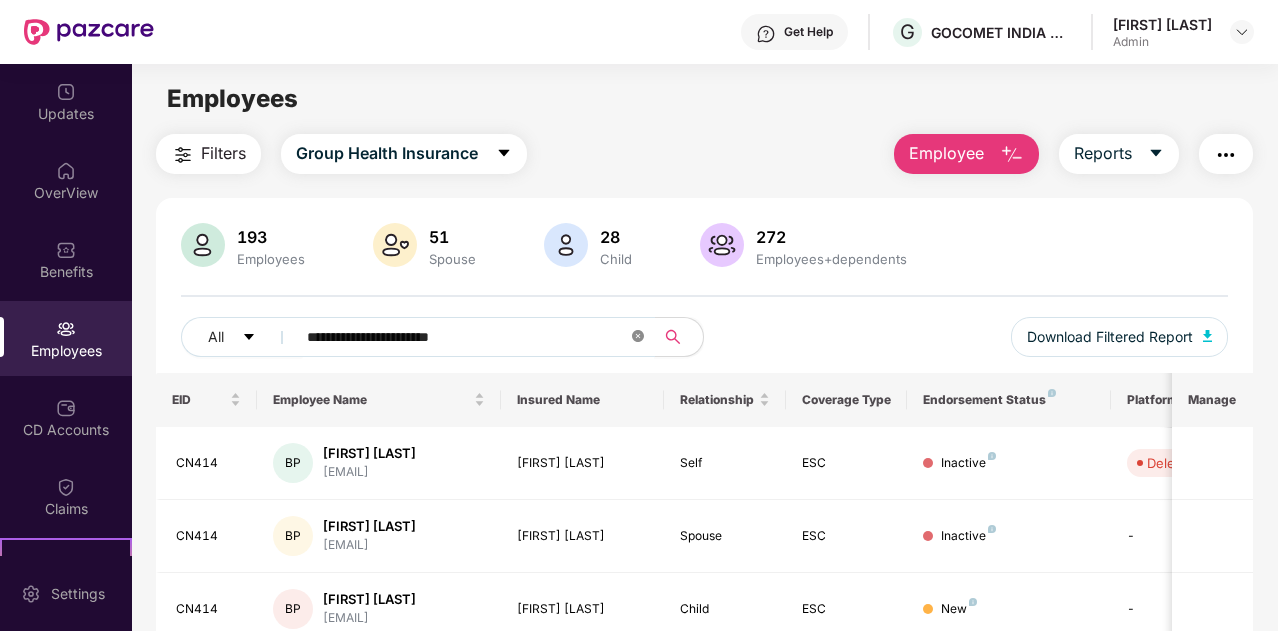 click 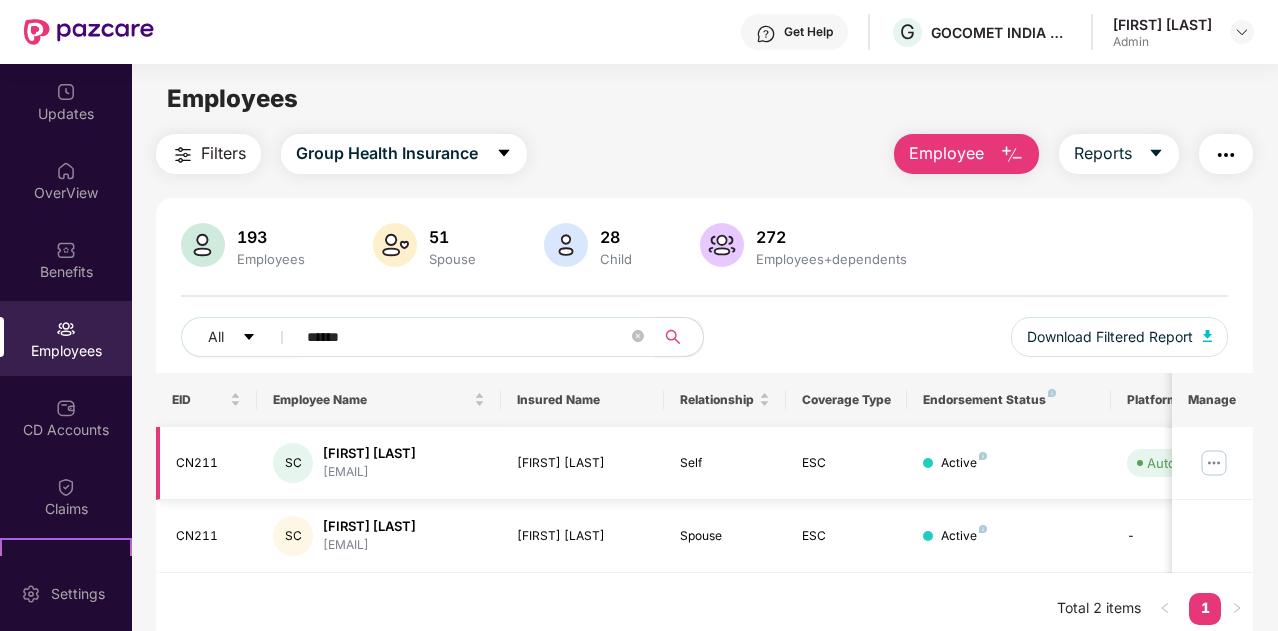 type on "******" 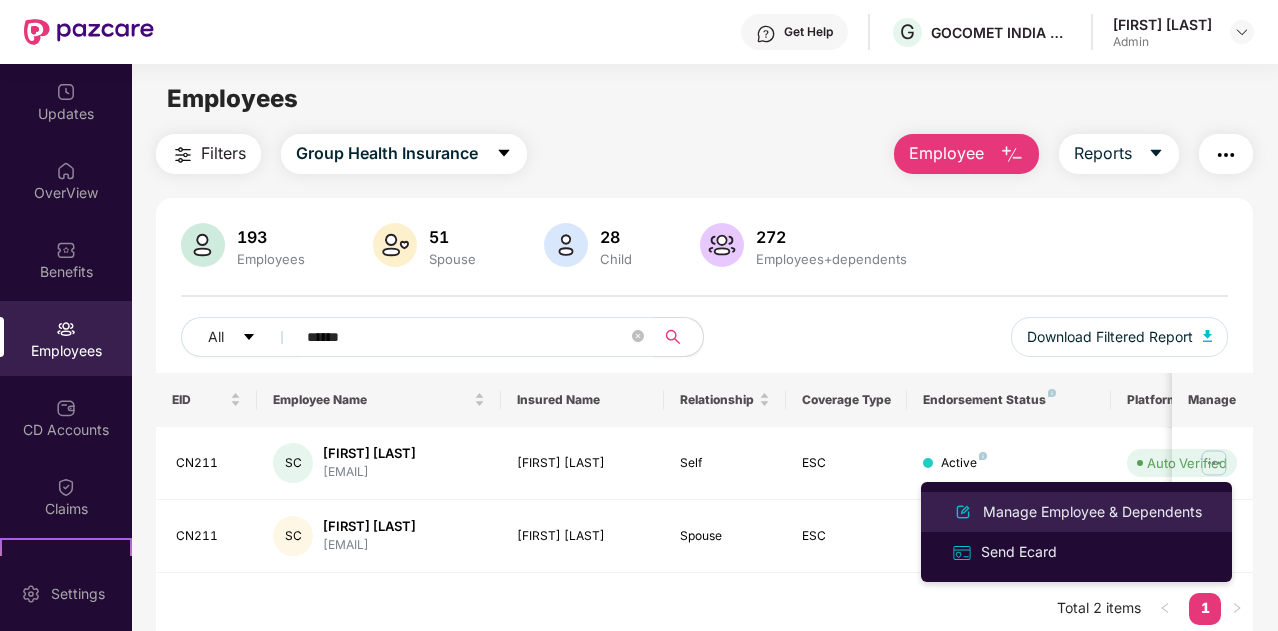 click on "Manage Employee & Dependents" at bounding box center [1092, 512] 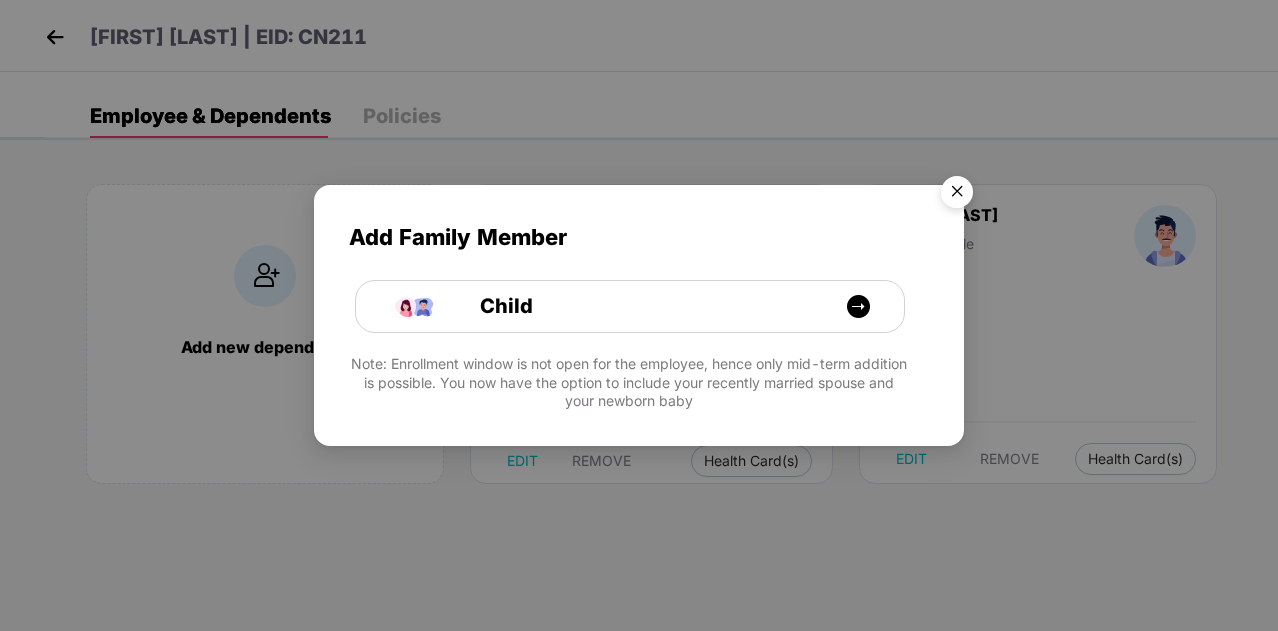 click at bounding box center (957, 195) 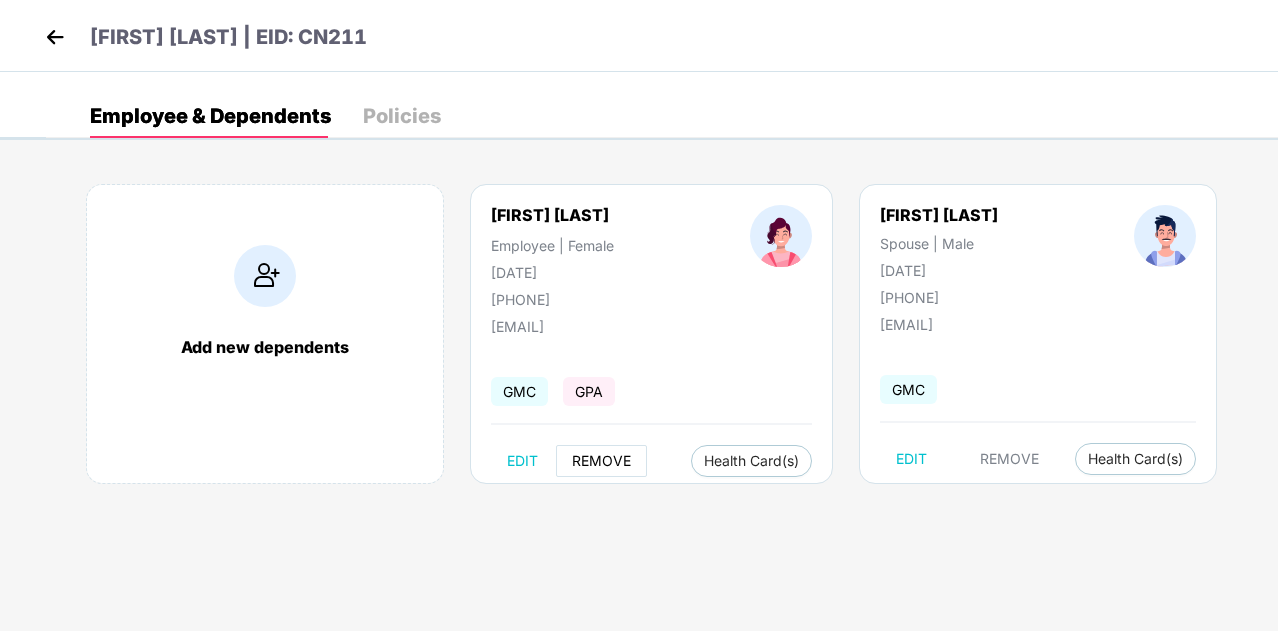 scroll, scrollTop: 200, scrollLeft: 0, axis: vertical 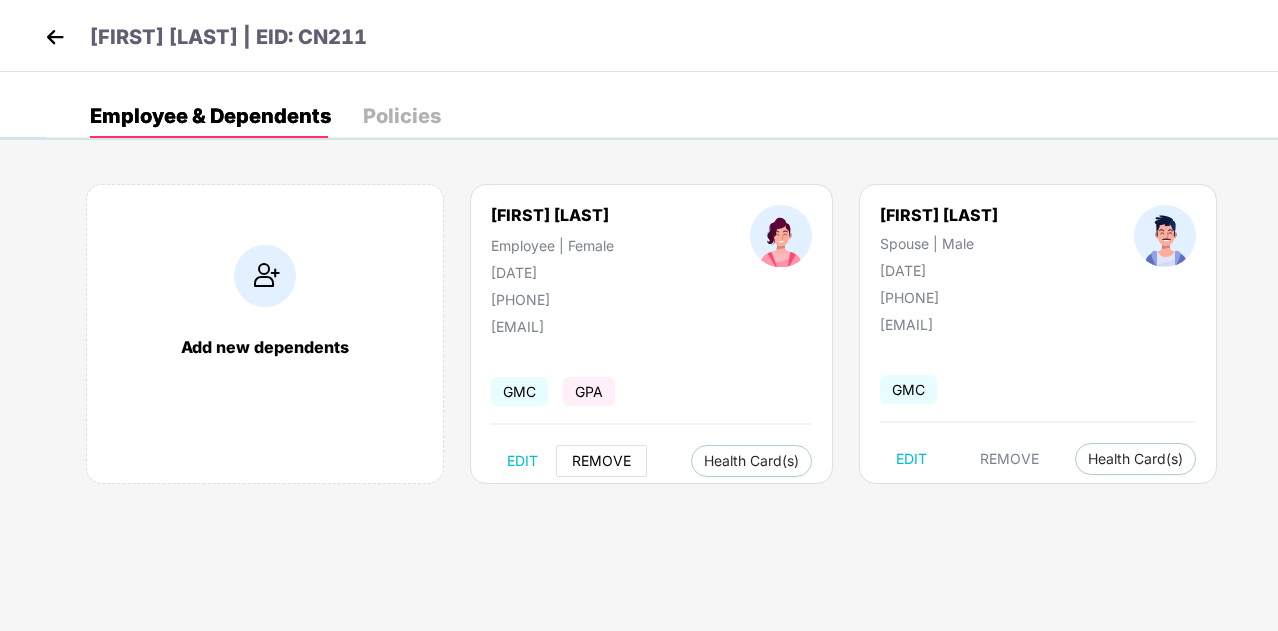 click on "REMOVE" at bounding box center [601, 461] 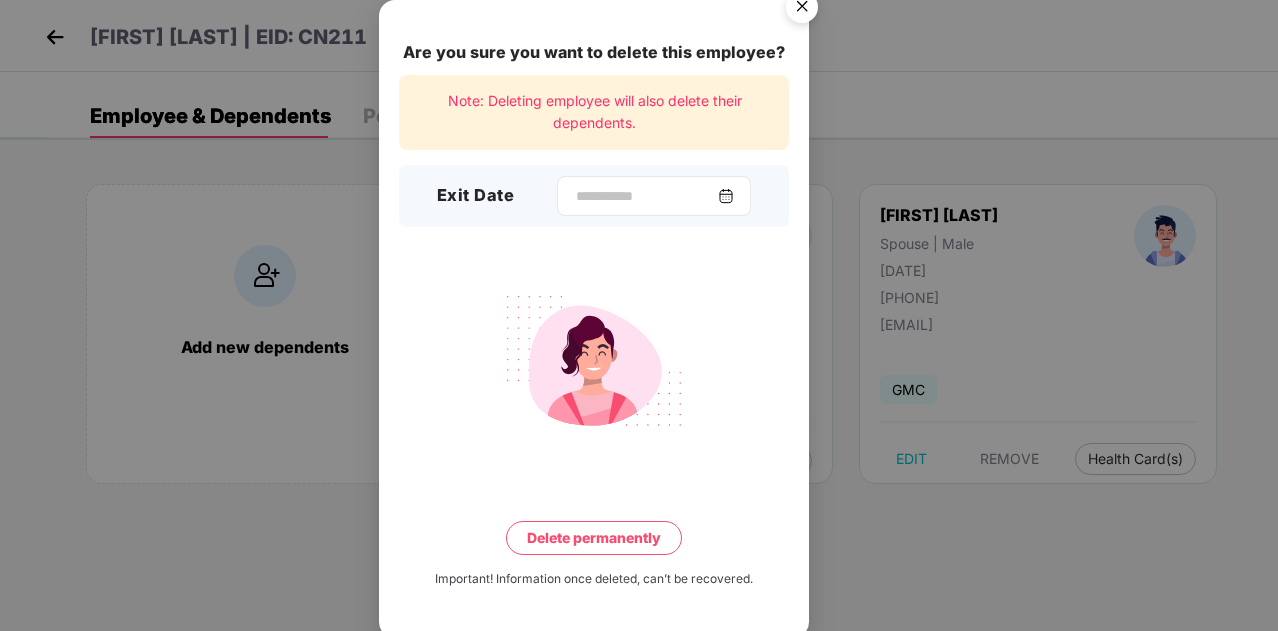 drag, startPoint x: 588, startPoint y: 158, endPoint x: 580, endPoint y: 187, distance: 30.083218 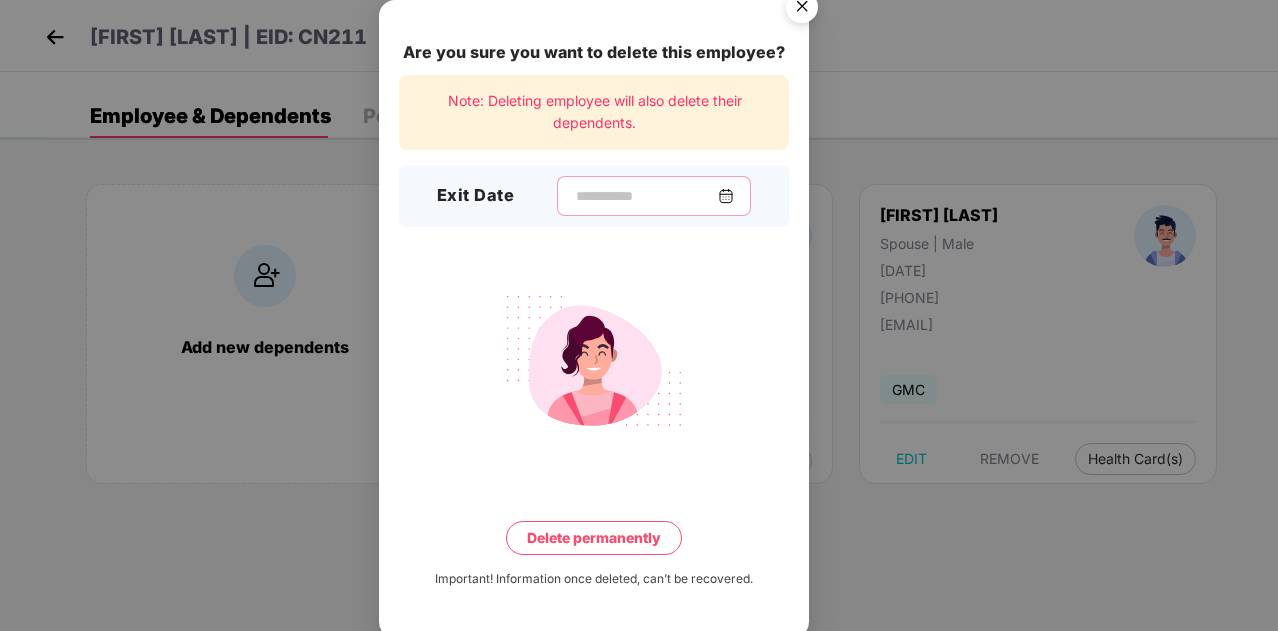 click at bounding box center [646, 196] 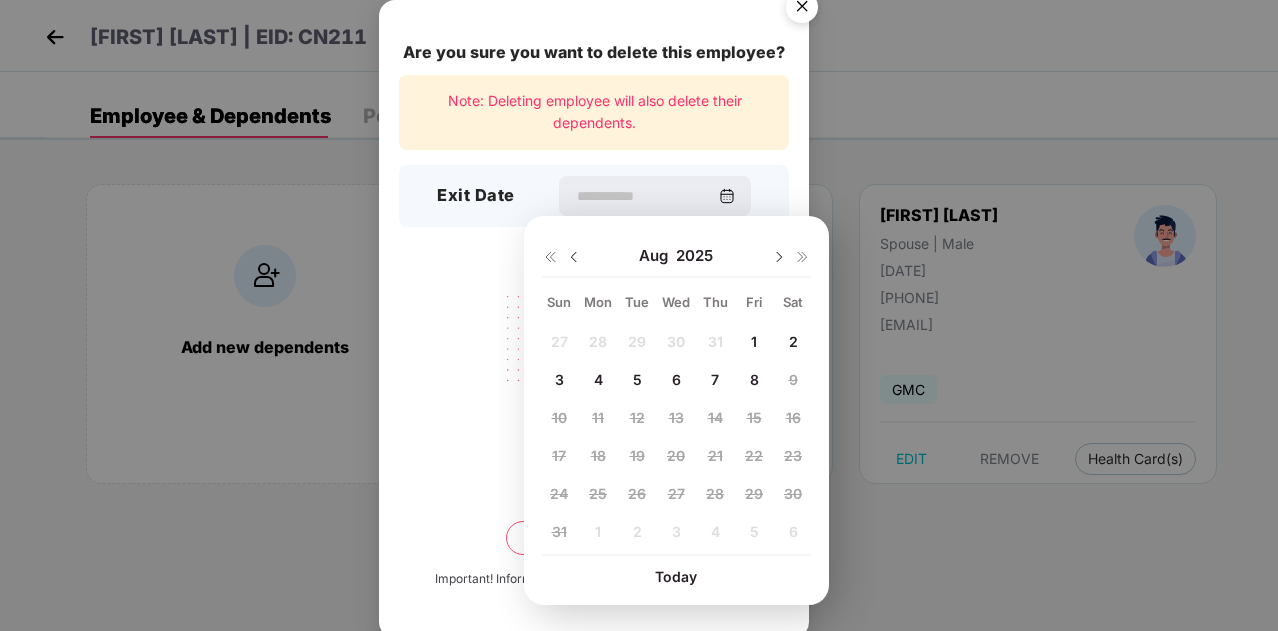 click on "8" at bounding box center (754, 379) 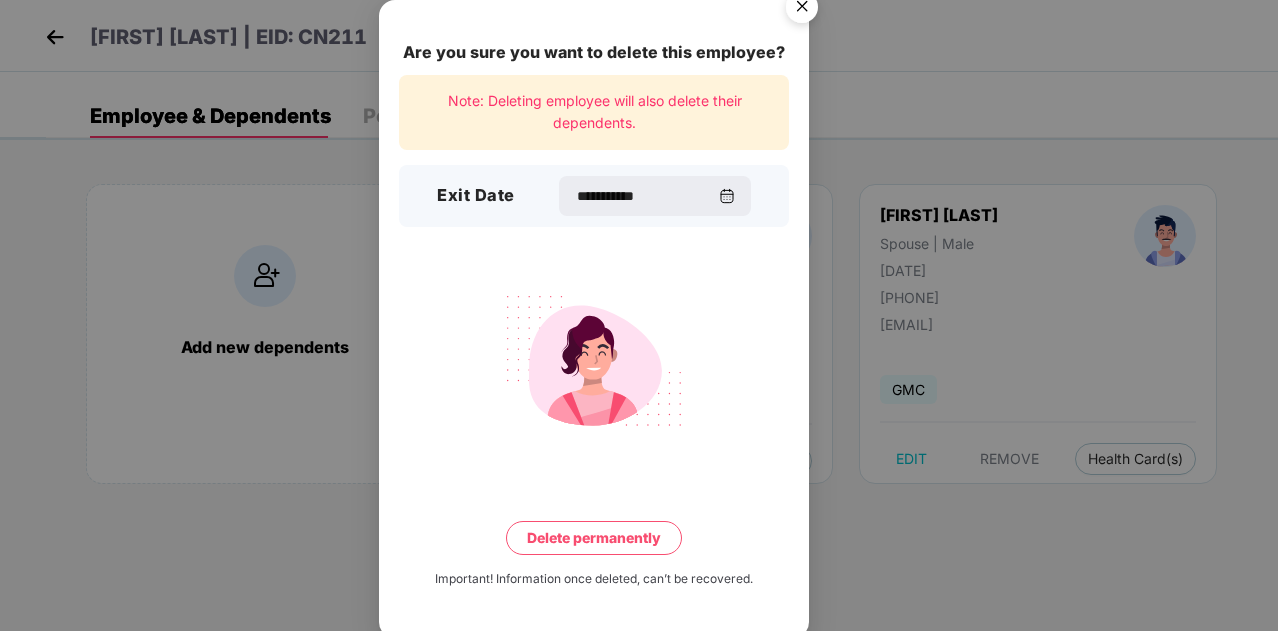 click on "Delete permanently" at bounding box center (594, 538) 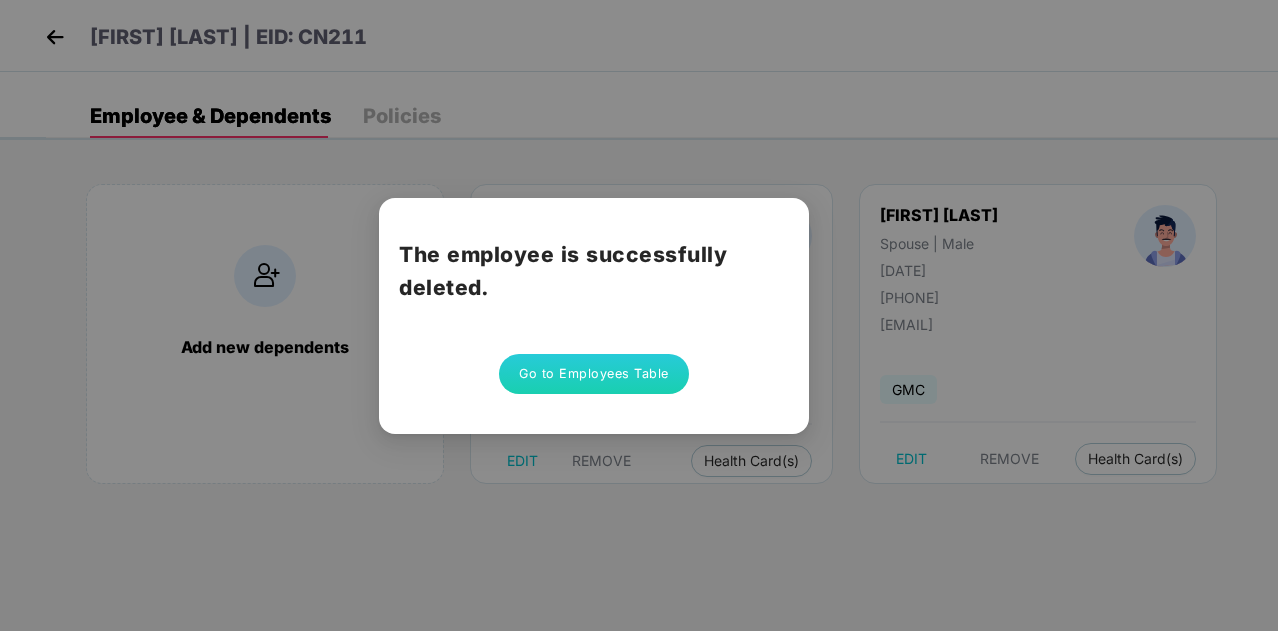 click on "Go to Employees Table" at bounding box center [594, 374] 